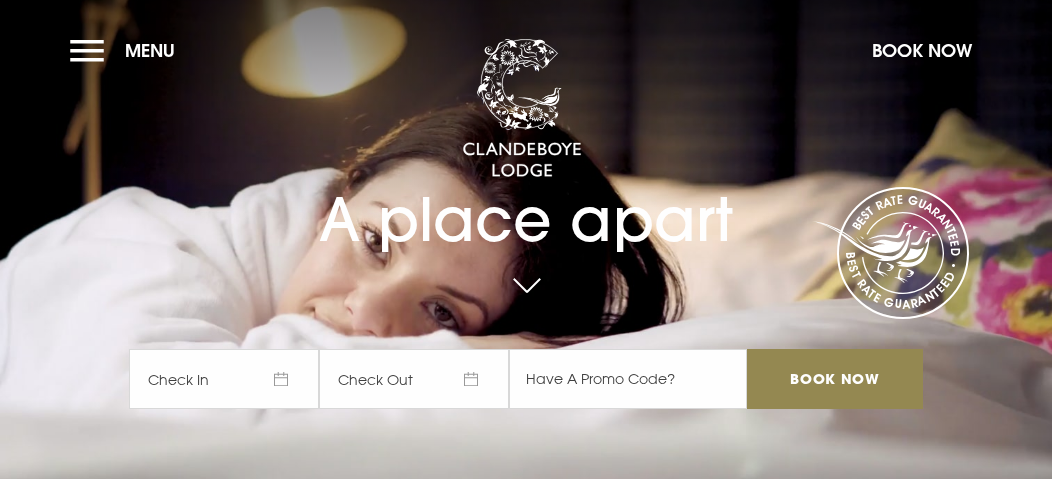 scroll, scrollTop: 0, scrollLeft: 0, axis: both 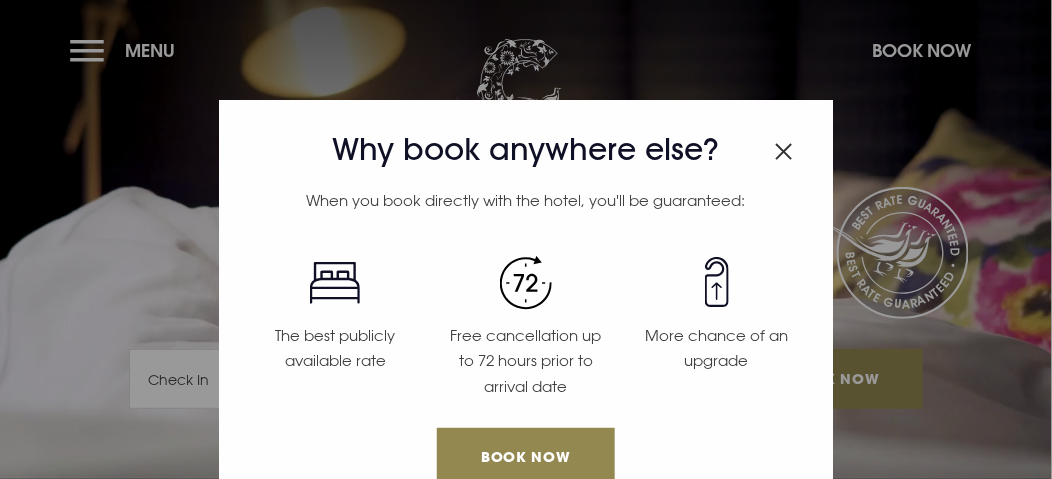 click on "Why book anywhere else?   When you book directly with the hotel, you'll be guaranteed:     The best publicly available rate     Free cancellation up to 72 hours prior to arrival date     More chance of an upgrade   Book Now       Call 028 91 852500" at bounding box center (526, 239) 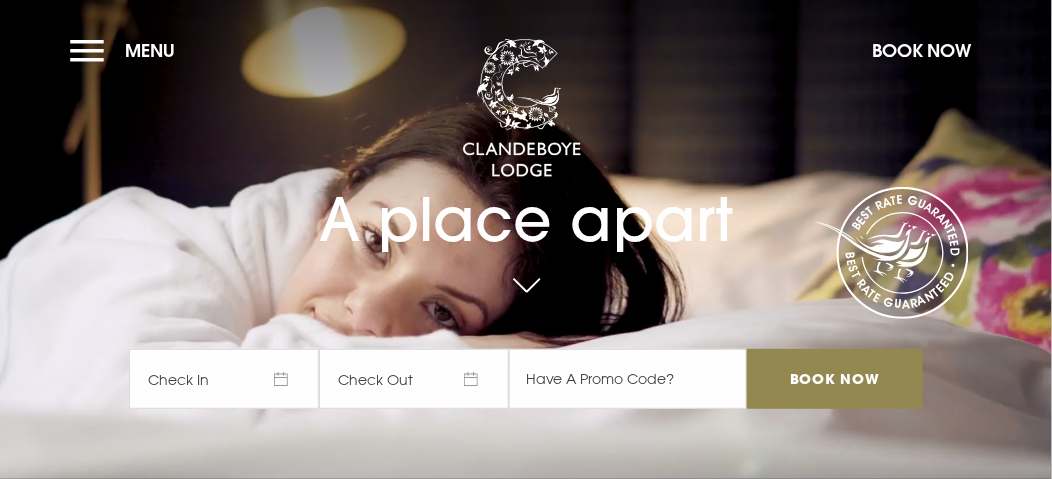 click on "Menu" at bounding box center (127, 50) 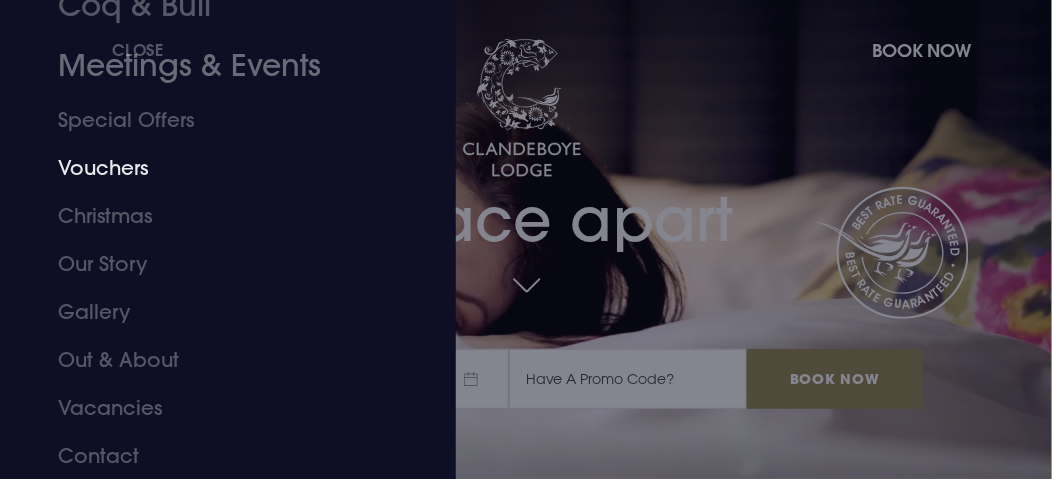 scroll, scrollTop: 272, scrollLeft: 0, axis: vertical 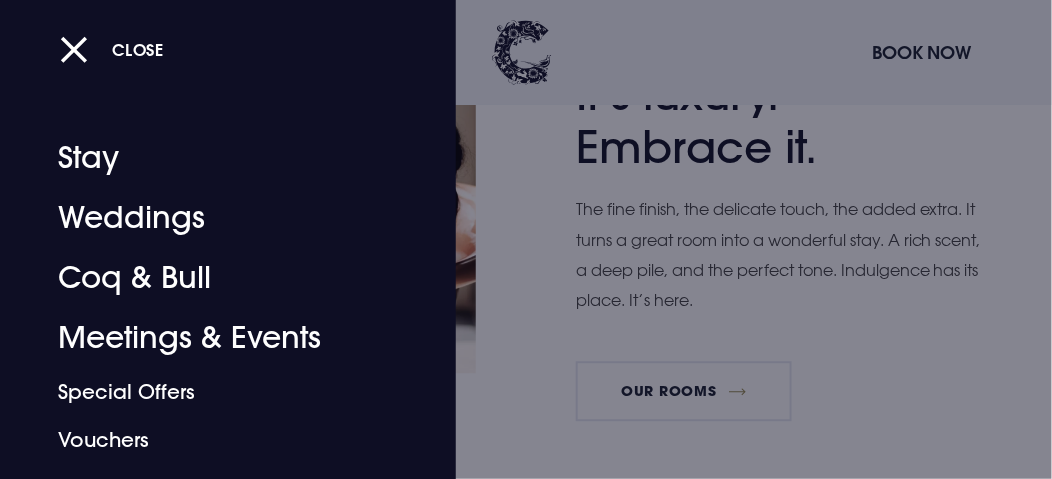 click at bounding box center (526, 239) 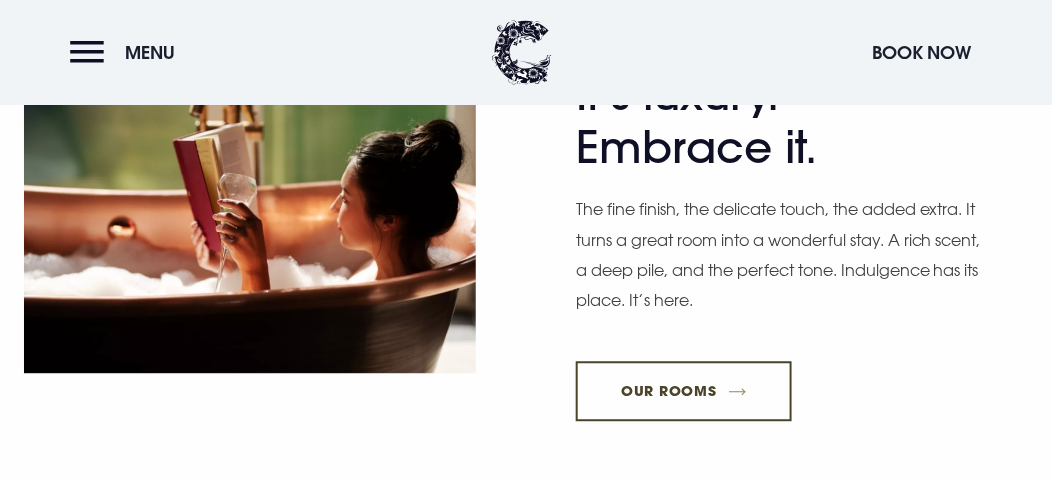 click on "Our Rooms" at bounding box center (684, 391) 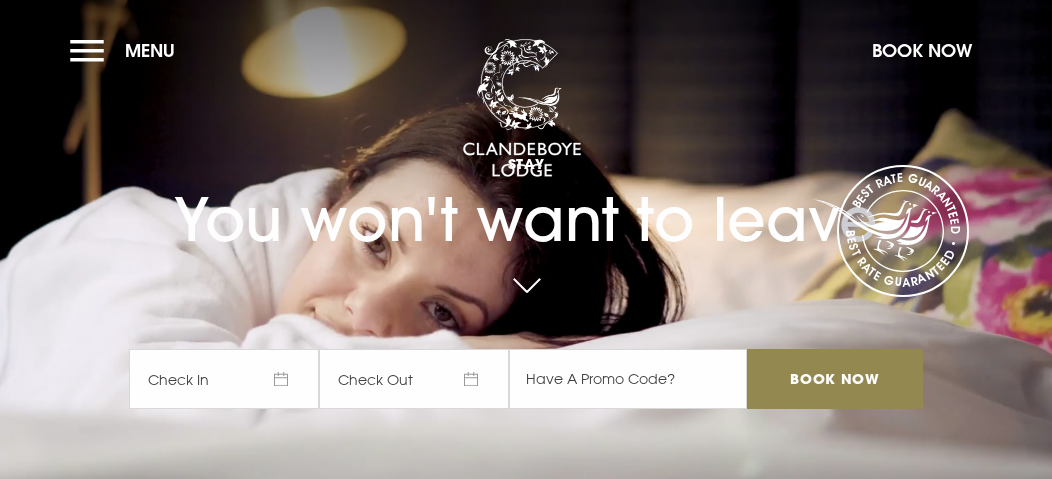 scroll, scrollTop: 0, scrollLeft: 0, axis: both 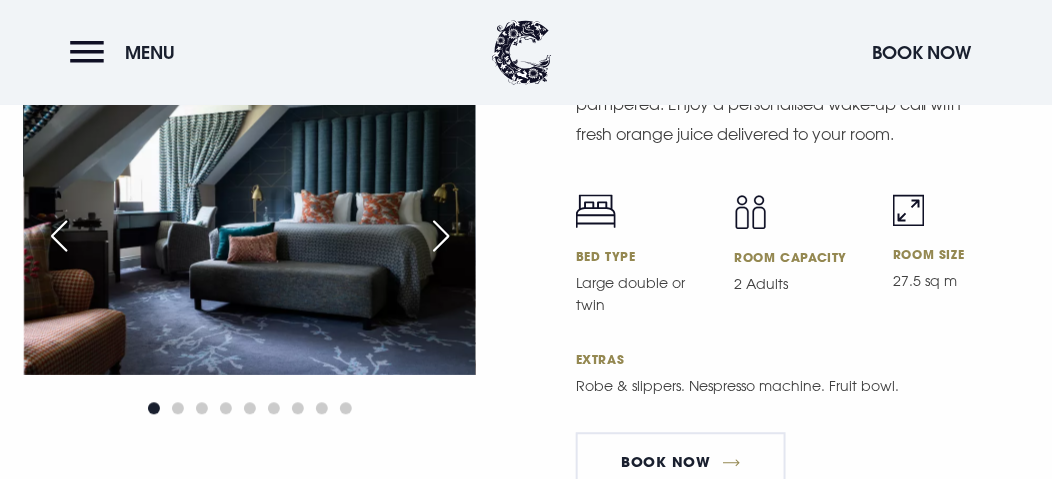 click at bounding box center (441, 237) 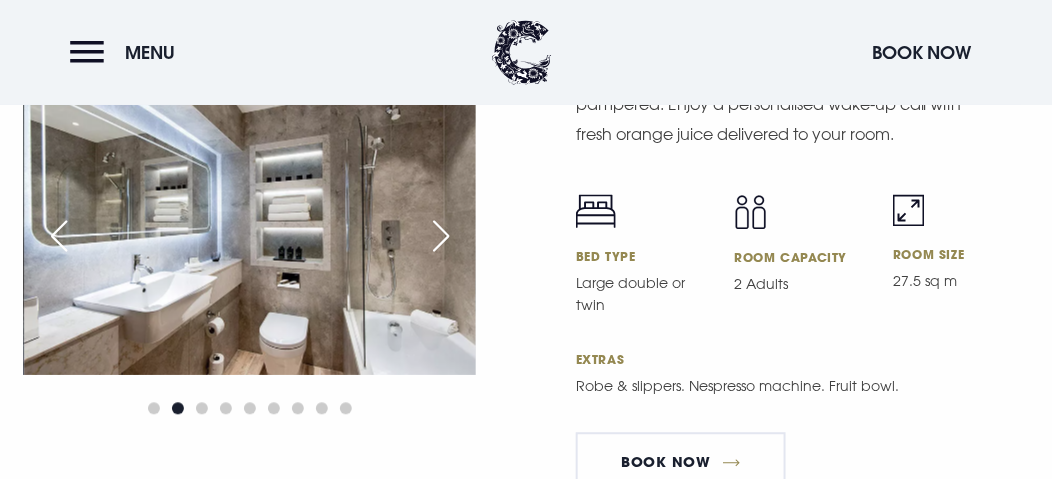 click at bounding box center [441, 237] 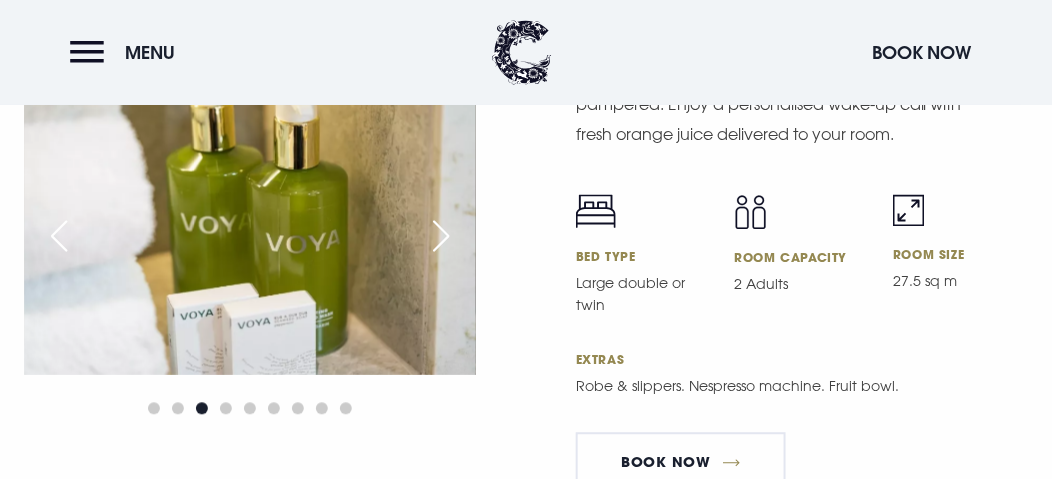 click at bounding box center [441, 237] 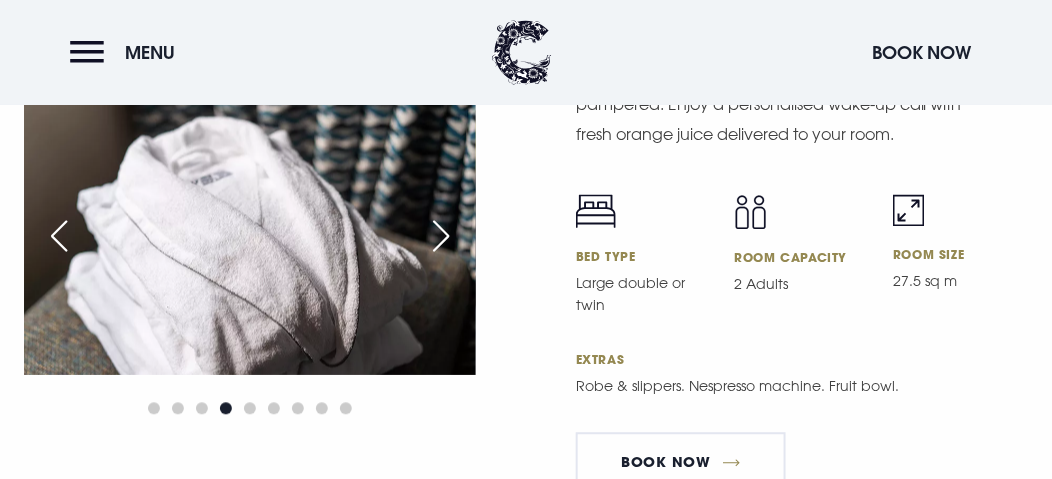 click at bounding box center [441, 237] 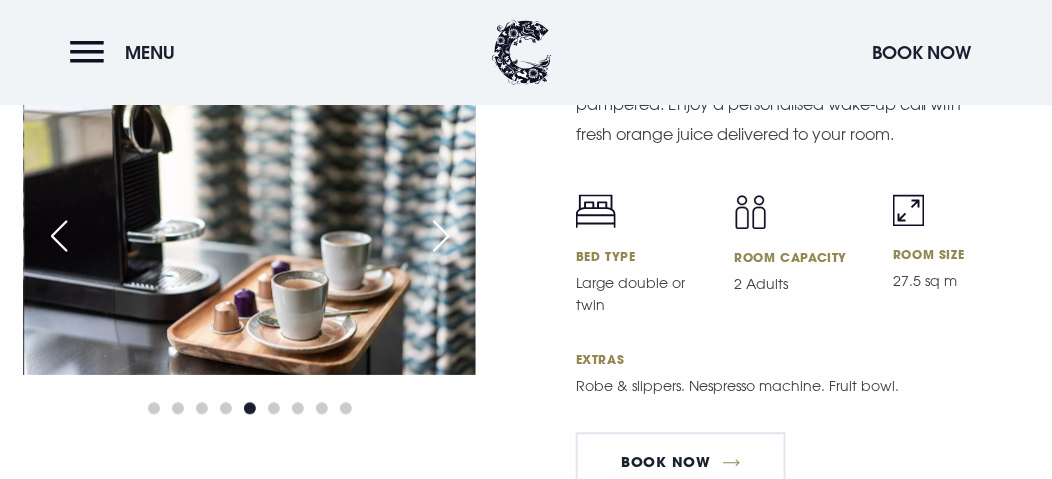 click at bounding box center (441, 237) 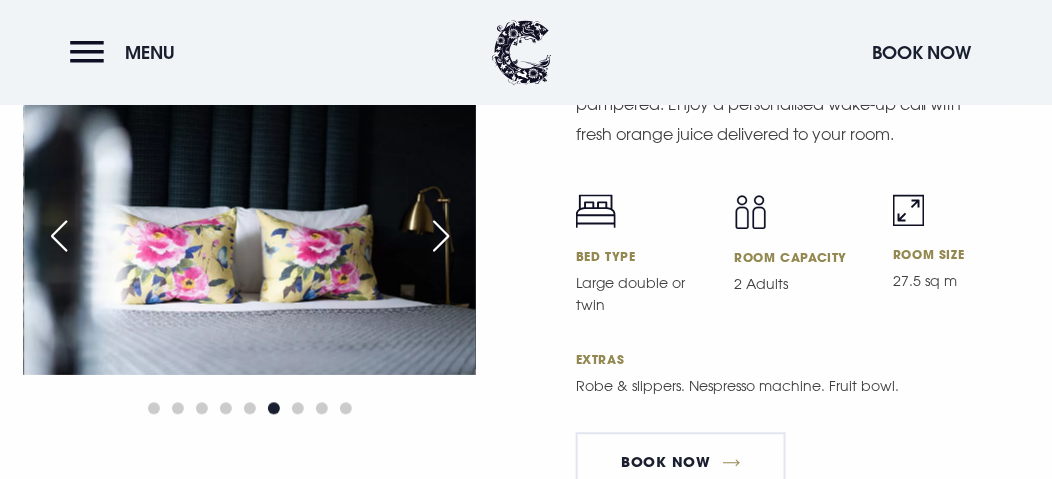 click at bounding box center (441, 237) 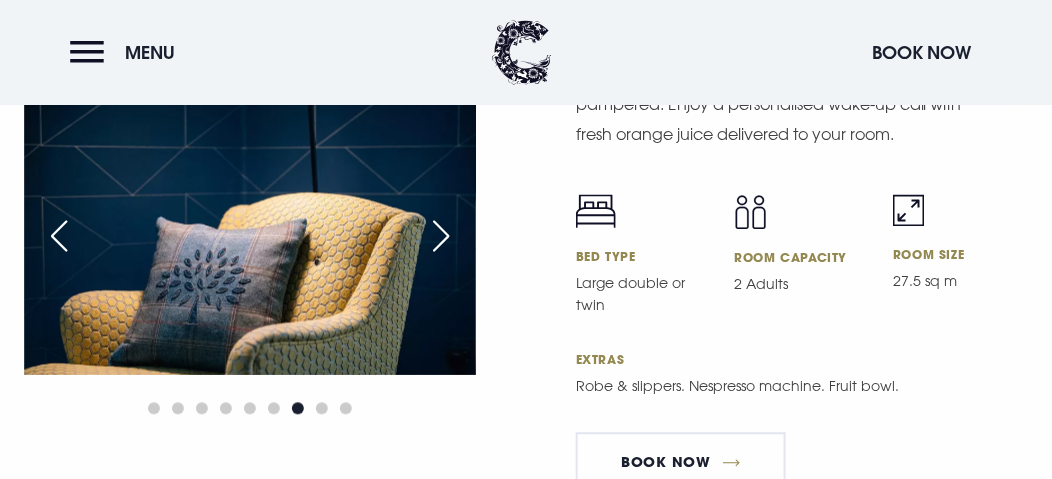 click at bounding box center (441, 237) 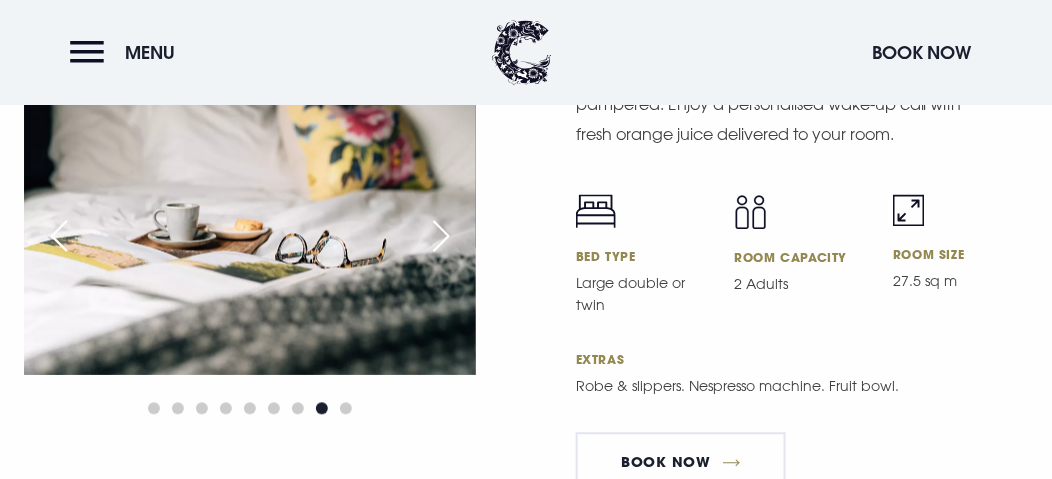 click at bounding box center [441, 237] 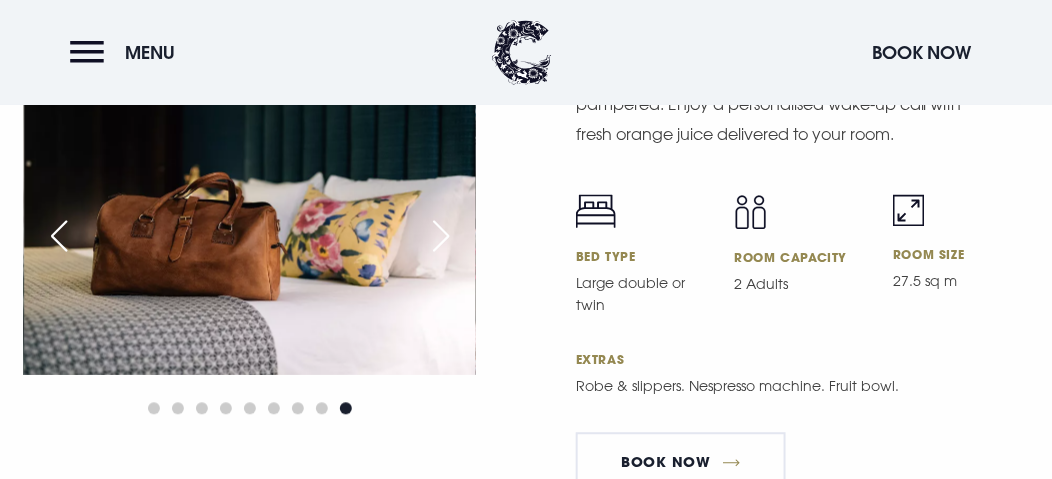 click at bounding box center (441, 237) 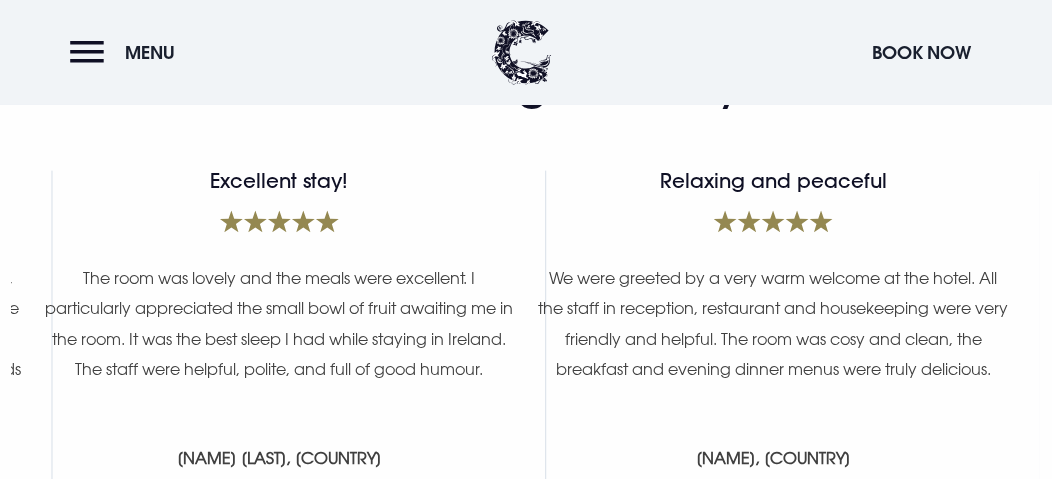 scroll, scrollTop: 7900, scrollLeft: 0, axis: vertical 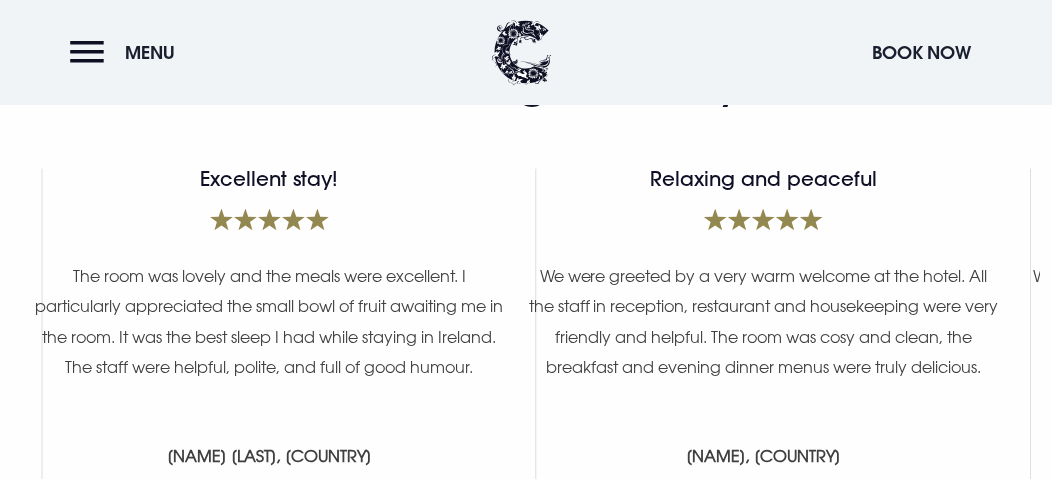 click on "We were greeted by a very warm welcome at the hotel. All the staff in reception, restaurant and housekeeping were very friendly and helpful. The room was cosy and clean, the breakfast and evening dinner menus were truly delicious." at bounding box center [764, 336] 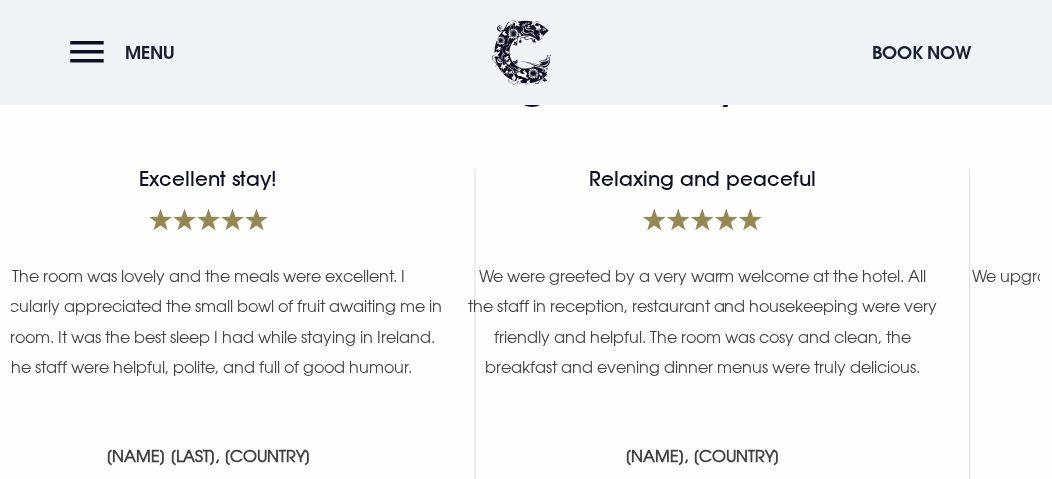 click on "We were greeted by a very warm welcome at the hotel. All the staff in reception, restaurant and housekeeping were very friendly and helpful. The room was cosy and clean, the breakfast and evening dinner menus were truly delicious." at bounding box center (703, 336) 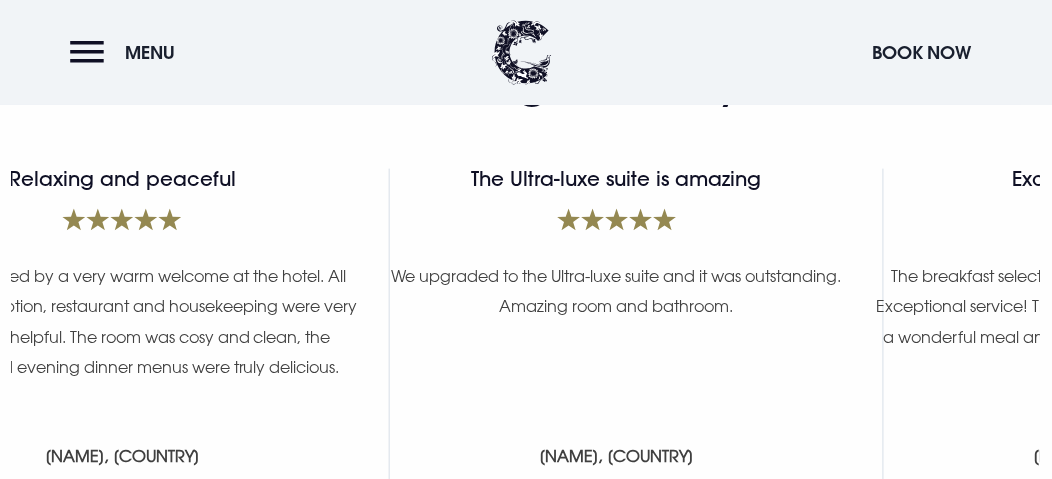 click on "Relaxing and peaceful" at bounding box center [122, 214] 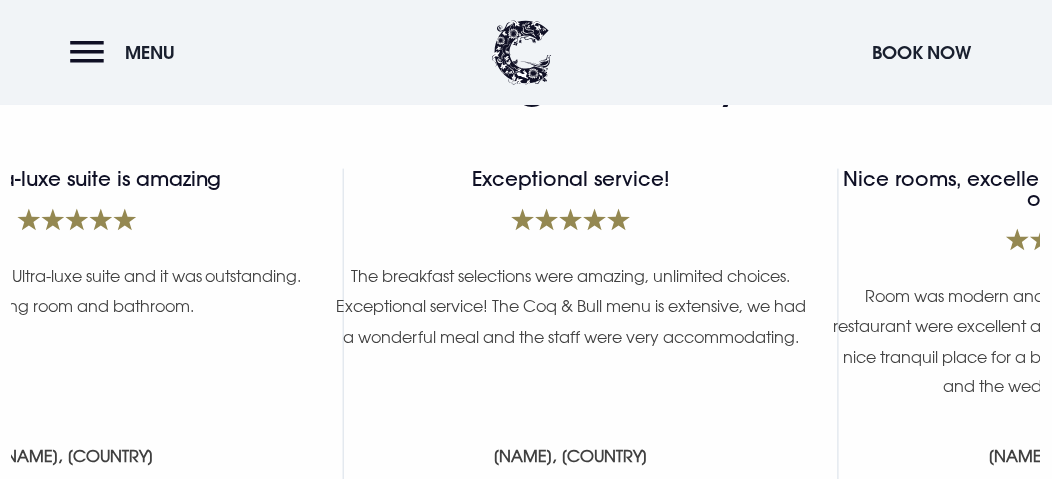 click on "We value your privacy We use cookies to enhance your browsing experience, serve personalised ads or content, and analyse our traffic. By clicking "Accept All", you consent to our use of cookies.  Cookies Policy Customise   Reject All   Accept All   Customise Consent Preferences   We use cookies to help you navigate efficiently and perform certain functions. You will find detailed information about all cookies under each consent category below. The cookies that are categorised as "Necessary" are stored on your browser as they are essential for enabling the basic functionalities of the site....  Show more Necessary Always Active Necessary cookies are required to enable the basic features of this site, such as providing secure log-in or adjusting your consent preferences. These cookies do not store any personally identifiable data. Cookie CRAFT_CSRF_TOKEN Duration session Description Cookie __cf_bm Duration 1 hour Description Cloudflare set the cookie to support Cloudflare Bot Management. Cookie datadome" at bounding box center (526, -3251) 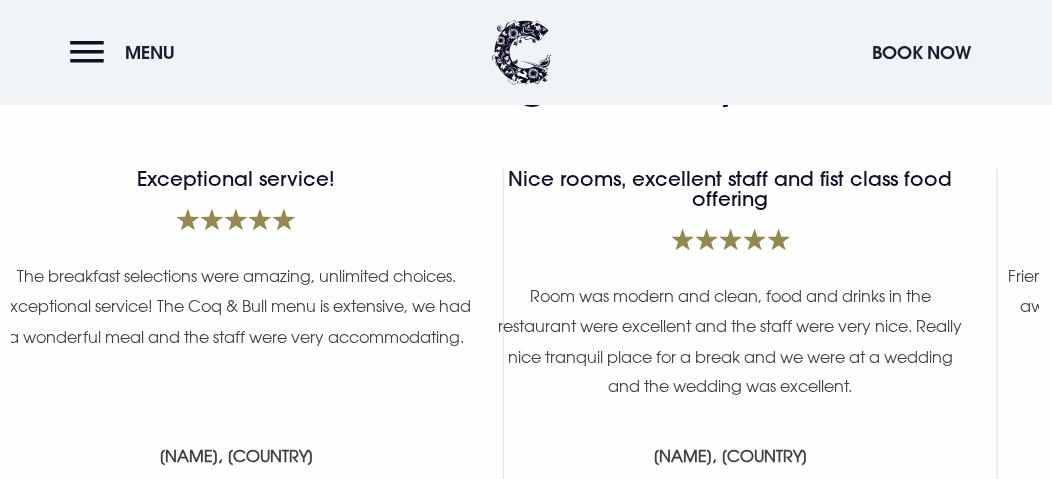 click on "The breakfast selections were amazing, unlimited choices. Exceptional service! The Coq & Bull menu is extensive, we had a wonderful meal and the staff were very accommodating." at bounding box center (236, 306) 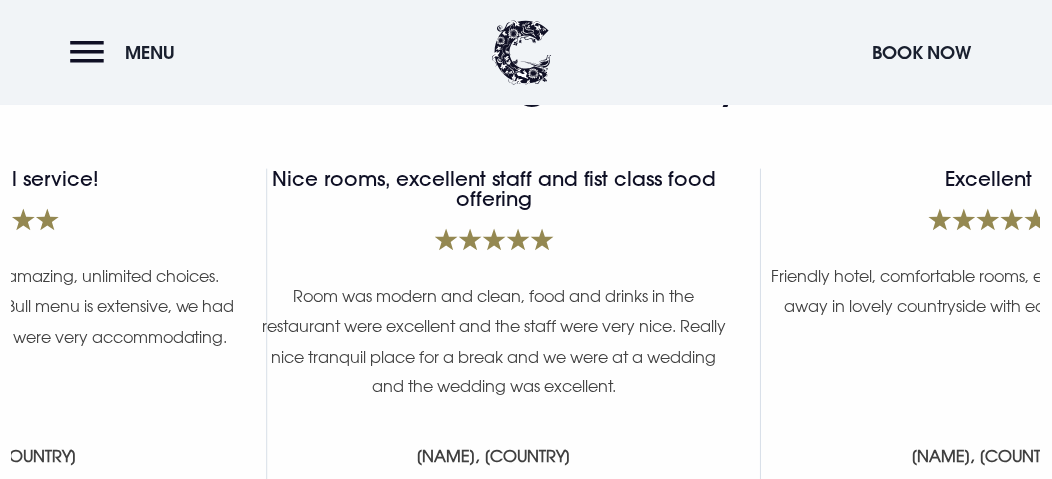 click on "Room was modern and clean, food and drinks in the restaurant were excellent and the staff were very nice. Really nice tranquil place for a break and we were at a wedding and the wedding was excellent." at bounding box center [494, 342] 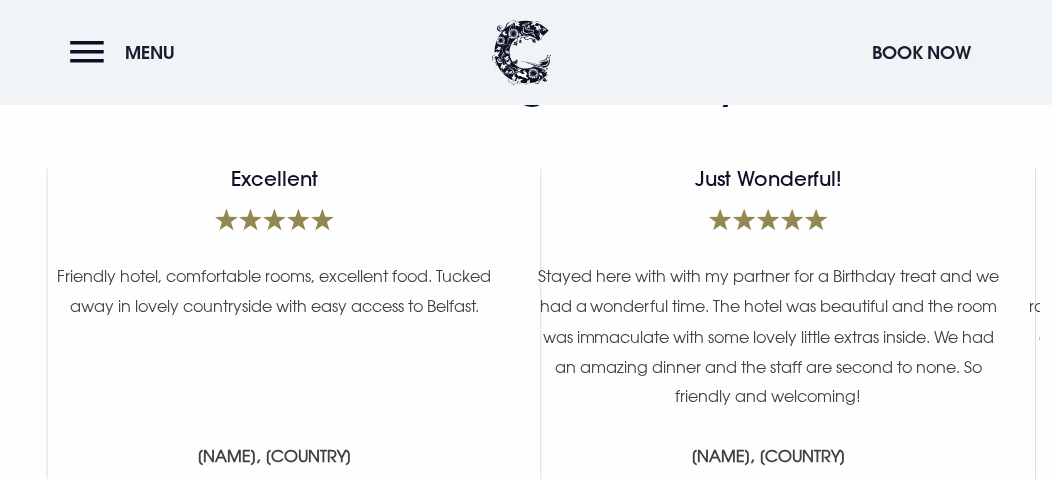 click on "The Ultra-luxe suite is amazing     We upgraded to the Ultra-luxe suite and it was outstanding. Amazing room and bathroom.    Darren, United Kingdom   July 2024   Exceptional service!     The breakfast selections were amazing, unlimited choices. Exceptional service! The Coq & Bull menu is extensive, we had a wonderful meal and the staff were very accommodating.    Judith, United States   July 2024     Nice rooms, excellent staff and fist class food offering     Room was modern and clean, food and drinks in the restaurant were excellent and the staff were very nice. Really nice tranquil place for a break and we were at a wedding and the wedding was excellent.   Ian, United Kingdom   May 2025     Excellent     Friendly hotel, comfortable rooms, excellent food. Tucked away in lovely countryside with easy access to Belfast.   Bee, Northern Ireland   April 2025       Just Wonderful!       Christine, Northern Ireland   March 2025       Quiet and relaxed       Sheila, Ballymena, Northern Ireland   March 2025" at bounding box center [-962, 378] 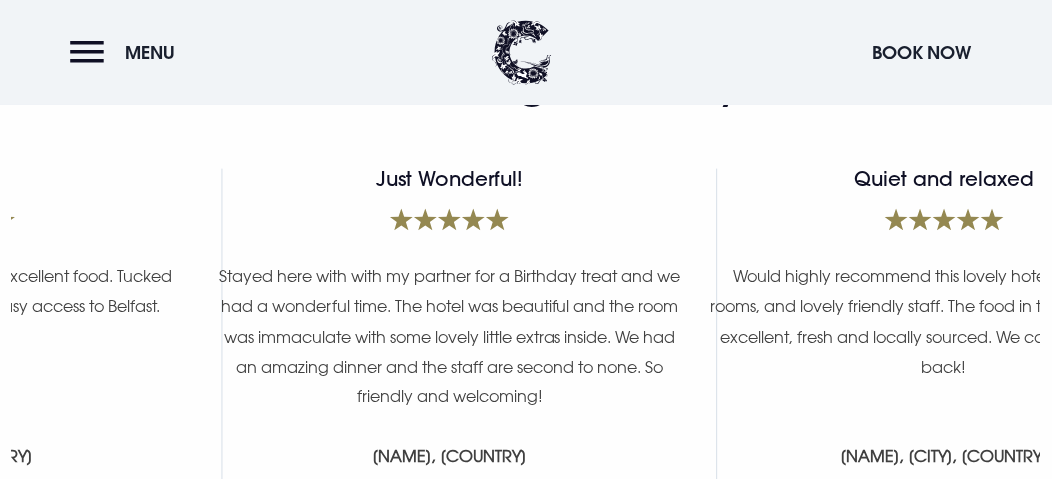 click on "Excellent     Friendly hotel, comfortable rooms, excellent food. Tucked away in lovely countryside with easy access to Belfast.   Bee, Northern Ireland   April 2025" at bounding box center (-45, 378) 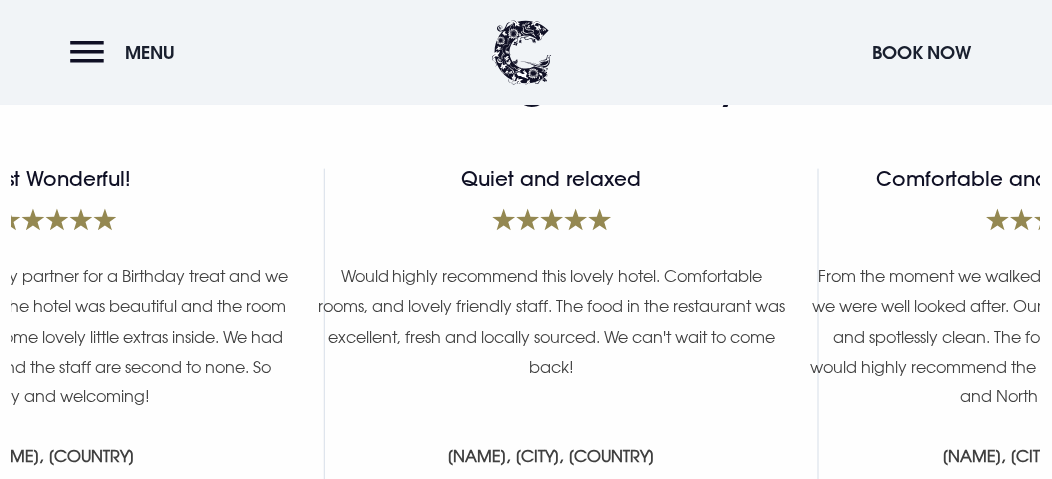 click on "Would highly recommend this lovely hotel. Comfortable rooms, and lovely friendly staff. The food in the restaurant was excellent, fresh and locally sourced. We can't wait to come back!" at bounding box center [551, 336] 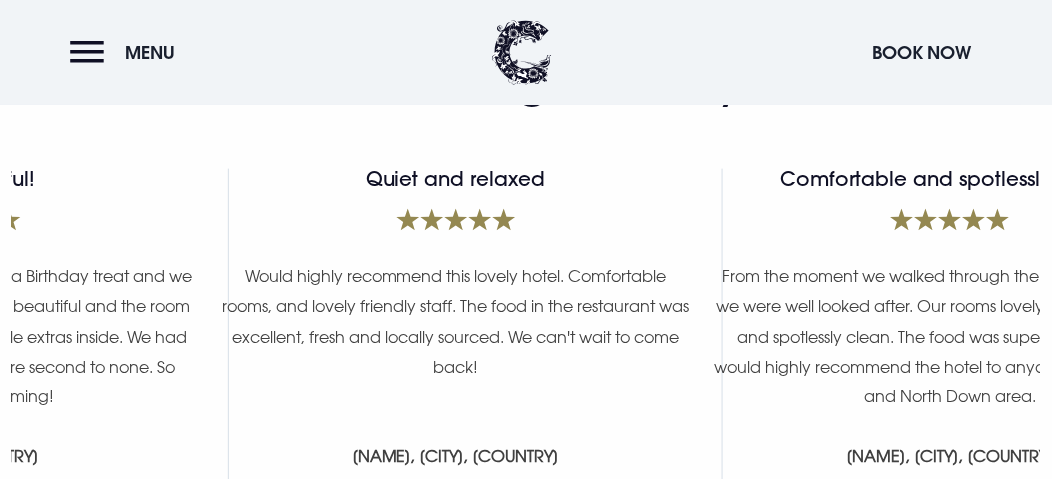 click on "Would highly recommend this lovely hotel. Comfortable rooms, and lovely friendly staff. The food in the restaurant was excellent, fresh and locally sourced. We can't wait to come back!" at bounding box center (455, 336) 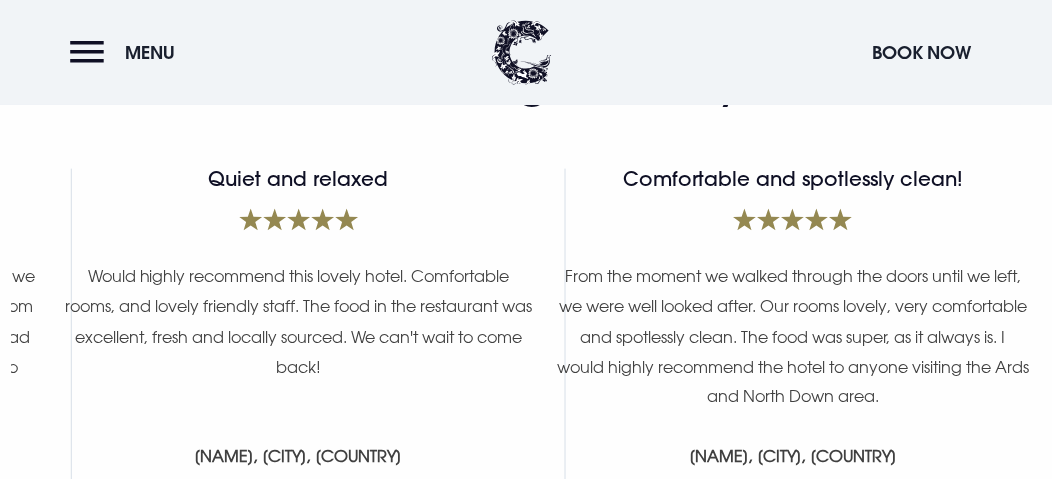 click on "Comfortable and spotlessly clean!" at bounding box center [793, 214] 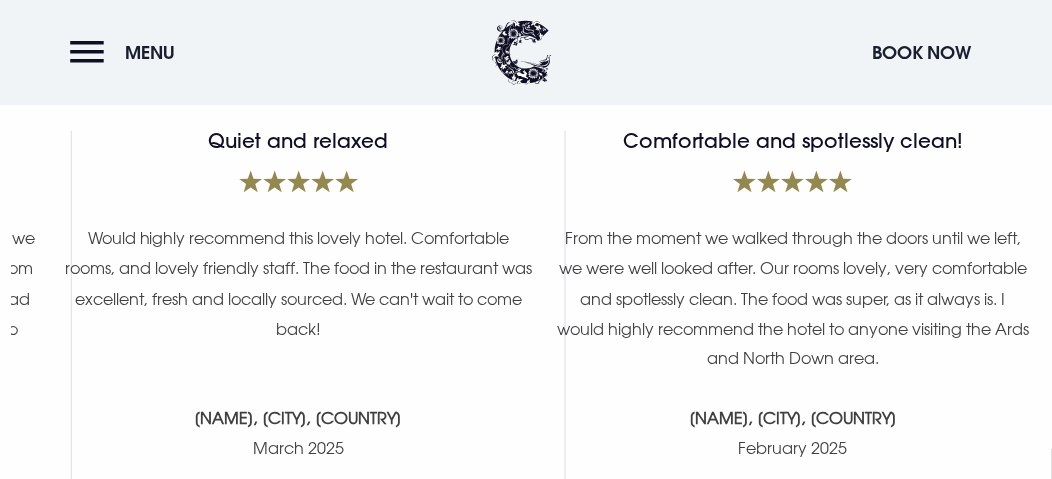 scroll, scrollTop: 7940, scrollLeft: 0, axis: vertical 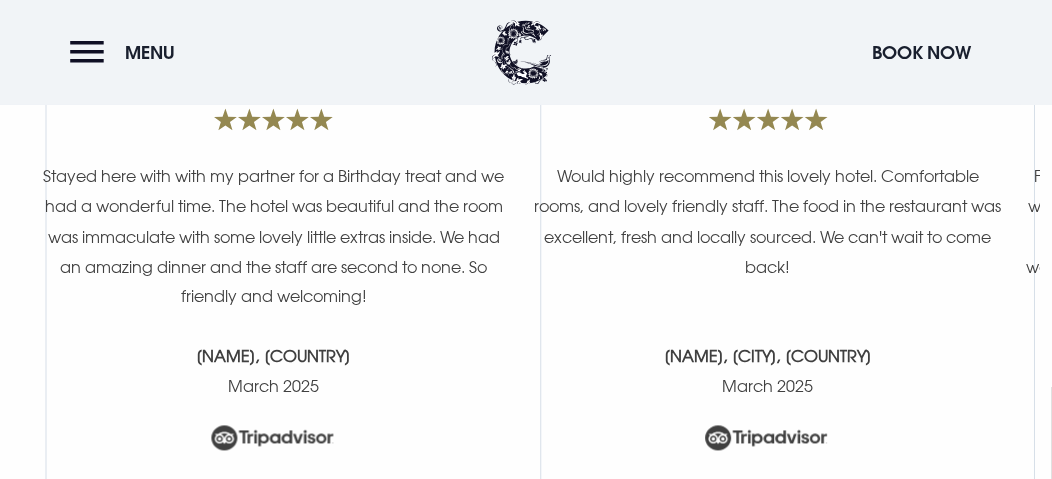 click on "We value your privacy We use cookies to enhance your browsing experience, serve personalised ads or content, and analyse our traffic. By clicking "Accept All", you consent to our use of cookies.  Cookies Policy Customise   Reject All   Accept All   Customise Consent Preferences   We use cookies to help you navigate efficiently and perform certain functions. You will find detailed information about all cookies under each consent category below. The cookies that are categorised as "Necessary" are stored on your browser as they are essential for enabling the basic functionalities of the site....  Show more Necessary Always Active Necessary cookies are required to enable the basic features of this site, such as providing secure log-in or adjusting your consent preferences. These cookies do not store any personally identifiable data. Cookie CRAFT_CSRF_TOKEN Duration session Description Cookie __cf_bm Duration 1 hour Description Cloudflare set the cookie to support Cloudflare Bot Management. Cookie datadome" at bounding box center (526, -3351) 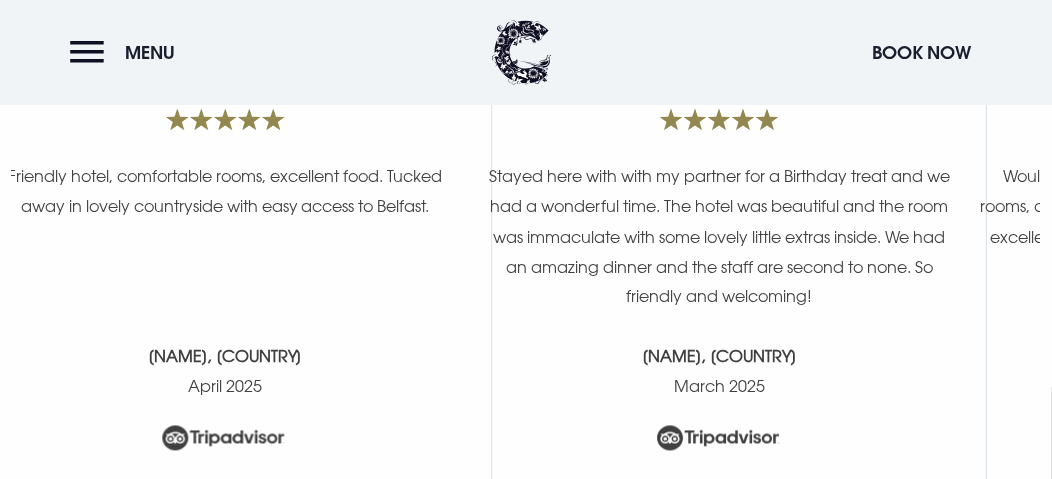 click on "Sheila, Ballymena, Northern Ireland   March 2025" at bounding box center (1214, 405) 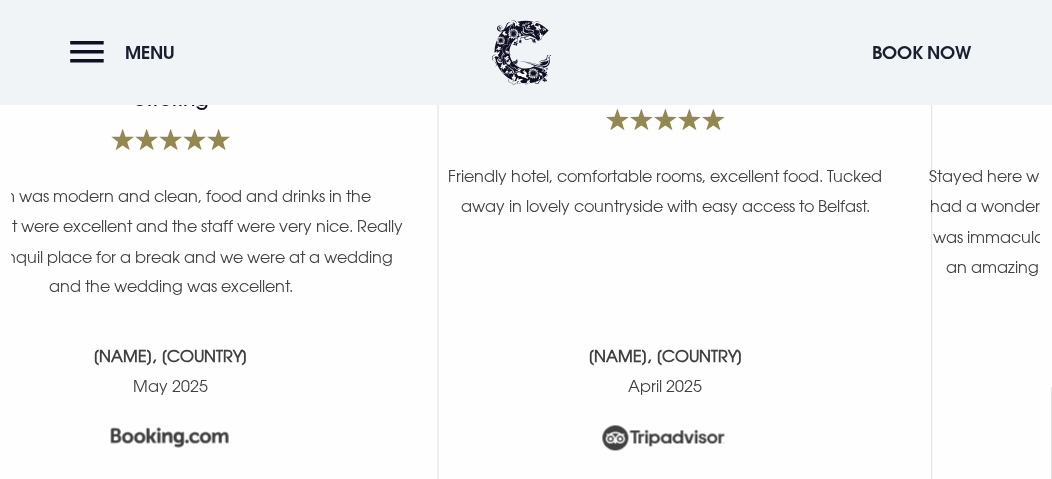 click on "Christine, Northern Ireland   March 2025" at bounding box center [1160, 405] 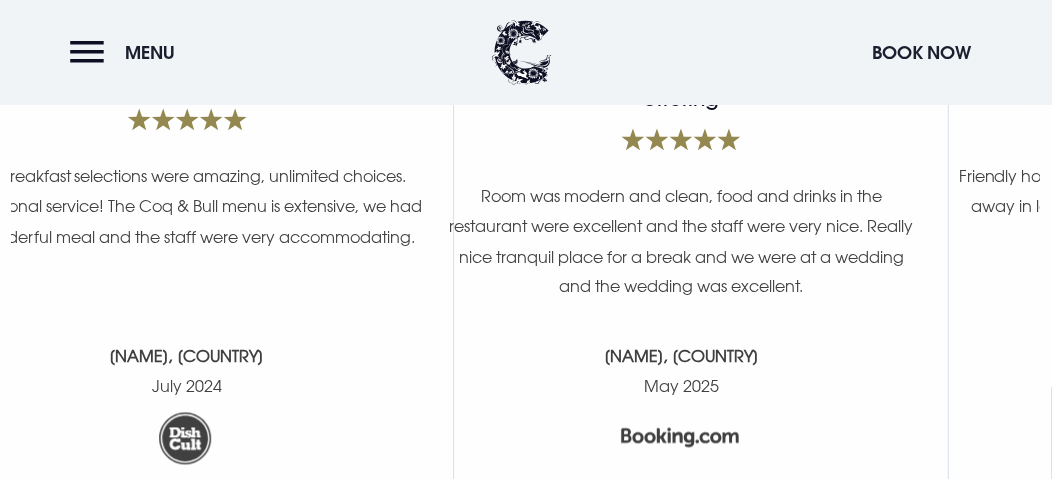 click on "Ian, United Kingdom   May 2025" at bounding box center [681, 405] 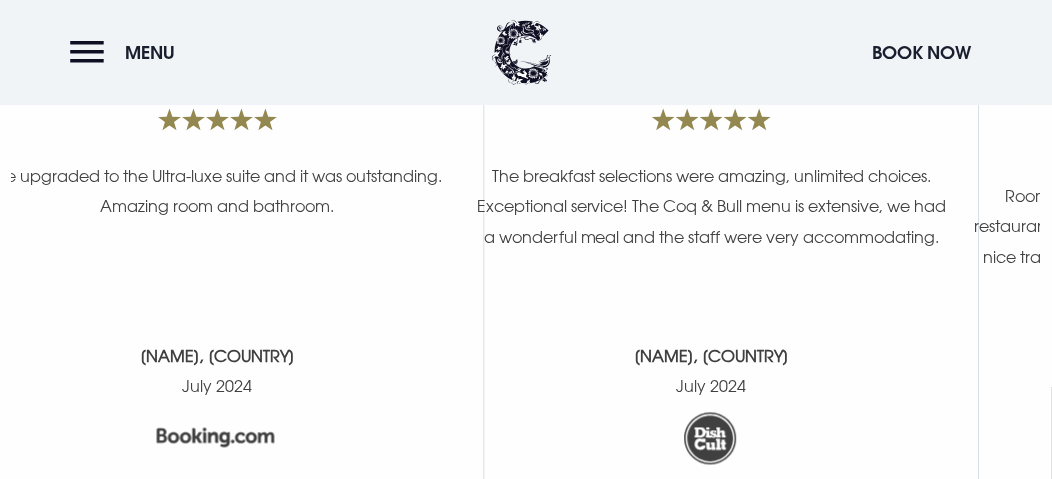 click on "We value your privacy We use cookies to enhance your browsing experience, serve personalised ads or content, and analyse our traffic. By clicking "Accept All", you consent to our use of cookies.  Cookies Policy Customise   Reject All   Accept All   Customise Consent Preferences   We use cookies to help you navigate efficiently and perform certain functions. You will find detailed information about all cookies under each consent category below. The cookies that are categorised as "Necessary" are stored on your browser as they are essential for enabling the basic functionalities of the site....  Show more Necessary Always Active Necessary cookies are required to enable the basic features of this site, such as providing secure log-in or adjusting your consent preferences. These cookies do not store any personally identifiable data. Cookie CRAFT_CSRF_TOKEN Duration session Description Cookie __cf_bm Duration 1 hour Description Cloudflare set the cookie to support Cloudflare Bot Management. Cookie datadome" at bounding box center (526, -3351) 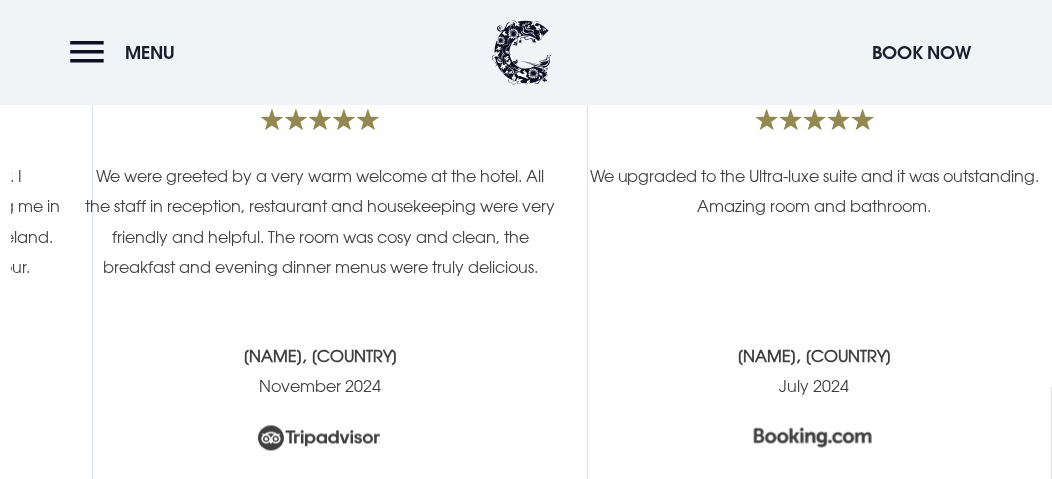 click on "We value your privacy We use cookies to enhance your browsing experience, serve personalised ads or content, and analyse our traffic. By clicking "Accept All", you consent to our use of cookies.  Cookies Policy Customise   Reject All   Accept All   Customise Consent Preferences   We use cookies to help you navigate efficiently and perform certain functions. You will find detailed information about all cookies under each consent category below. The cookies that are categorised as "Necessary" are stored on your browser as they are essential for enabling the basic functionalities of the site....  Show more Necessary Always Active Necessary cookies are required to enable the basic features of this site, such as providing secure log-in or adjusting your consent preferences. These cookies do not store any personally identifiable data. Cookie CRAFT_CSRF_TOKEN Duration session Description Cookie __cf_bm Duration 1 hour Description Cloudflare set the cookie to support Cloudflare Bot Management. Cookie datadome" at bounding box center (526, -3351) 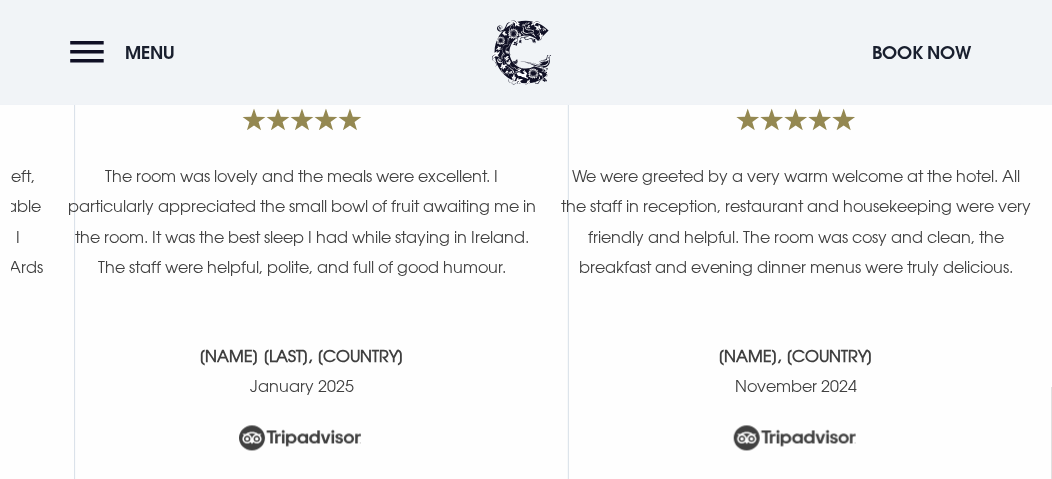 click on "Elizabeth, Northern Ireland   November 2024" at bounding box center (796, 405) 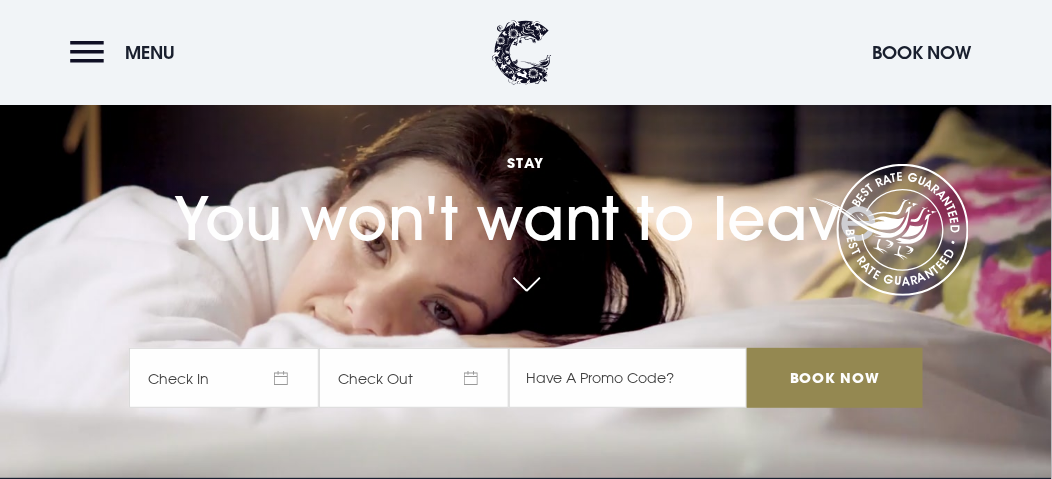 scroll, scrollTop: 0, scrollLeft: 0, axis: both 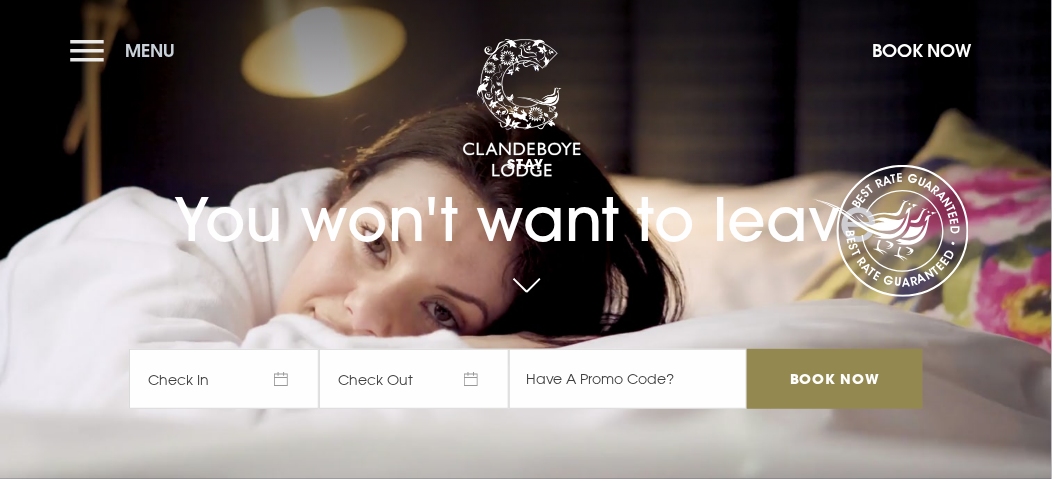 click on "Menu" at bounding box center (127, 50) 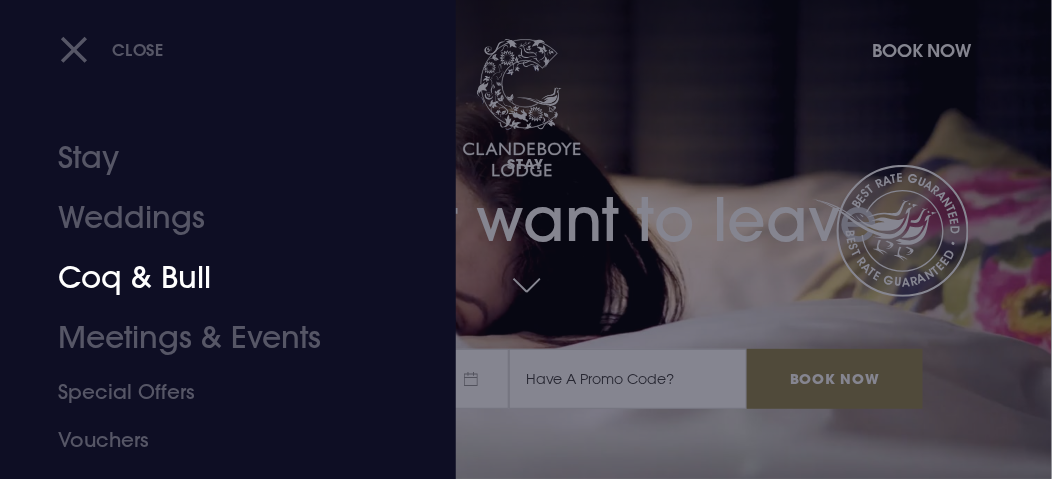 click on "Coq & Bull" at bounding box center [214, 278] 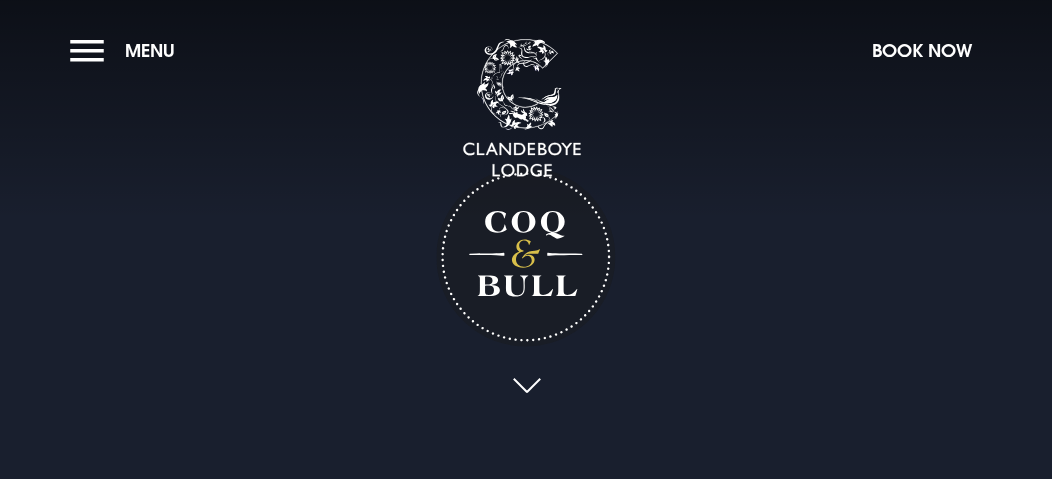 scroll, scrollTop: 0, scrollLeft: 0, axis: both 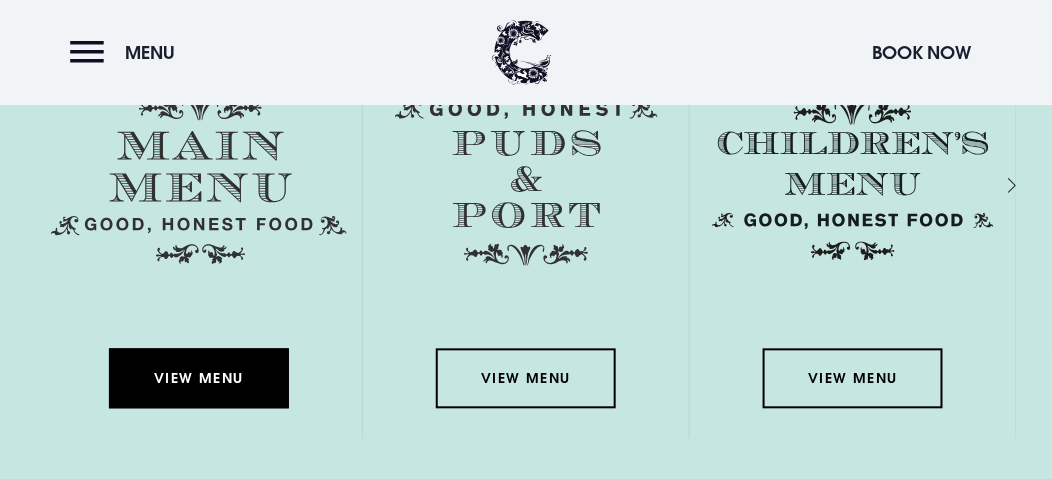 click on "View Menu" at bounding box center (199, 379) 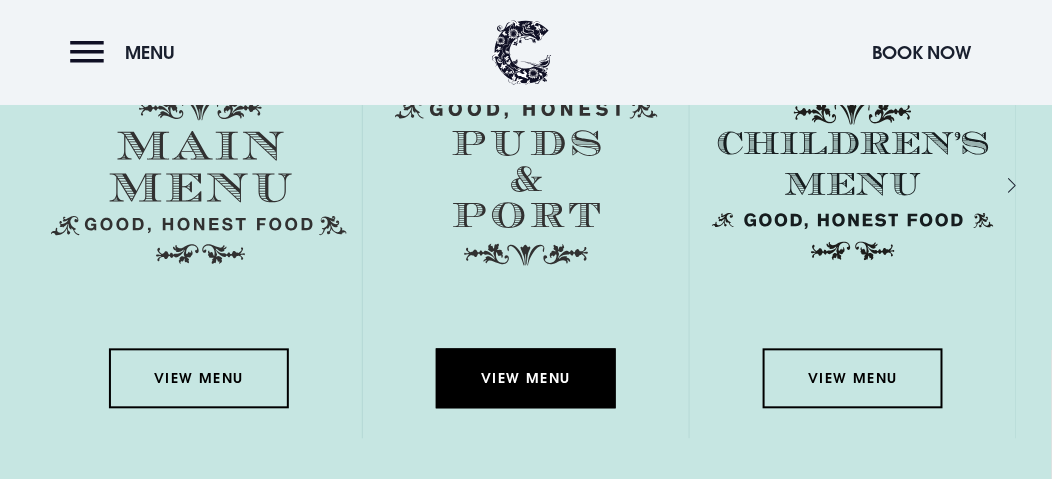 click on "View Menu" at bounding box center (526, 379) 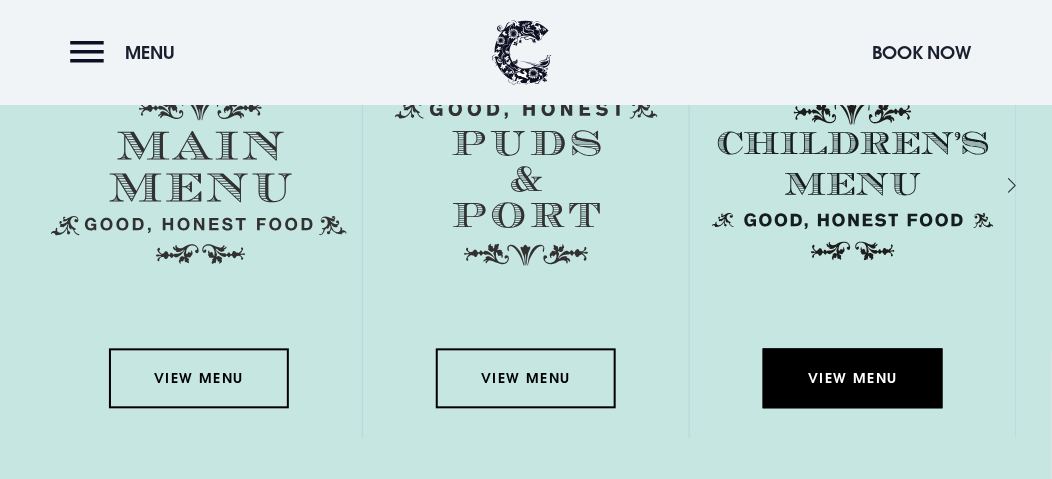 click on "View Menu" at bounding box center [853, 379] 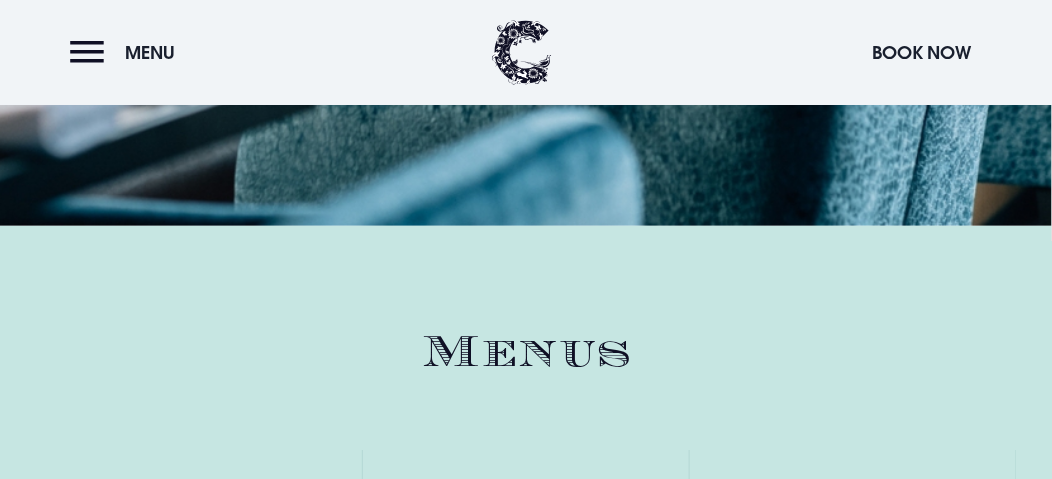 scroll, scrollTop: 2300, scrollLeft: 0, axis: vertical 